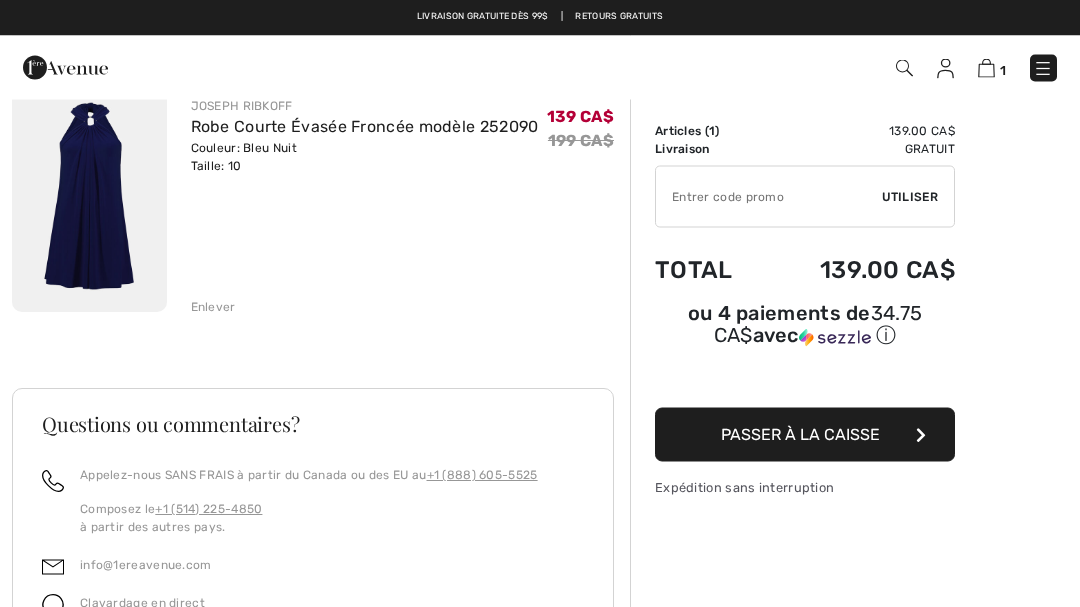 scroll, scrollTop: 182, scrollLeft: 0, axis: vertical 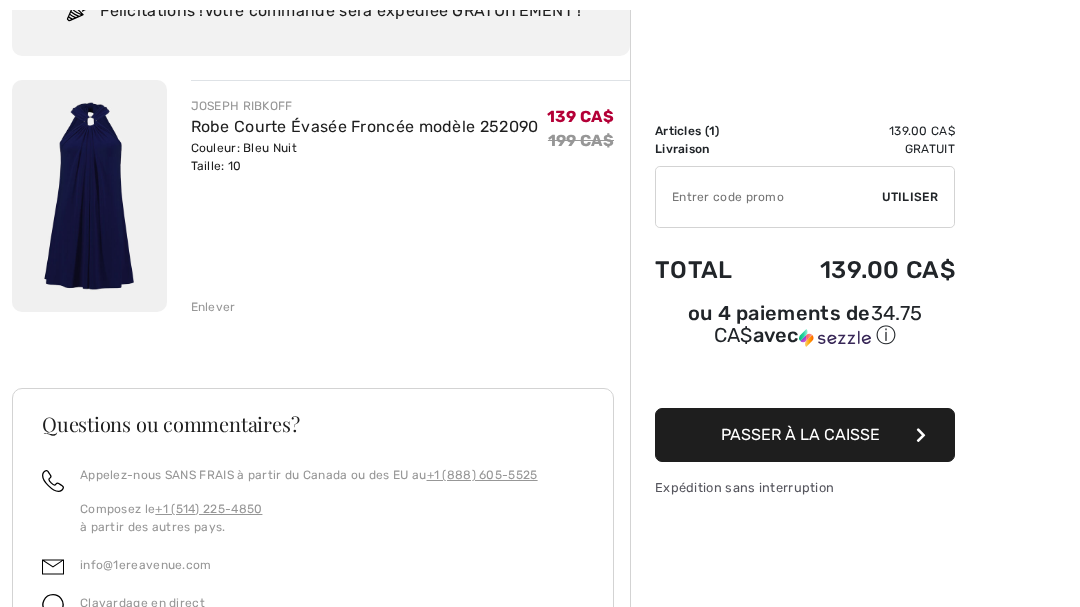 click on "Passer à la caisse" at bounding box center (805, 435) 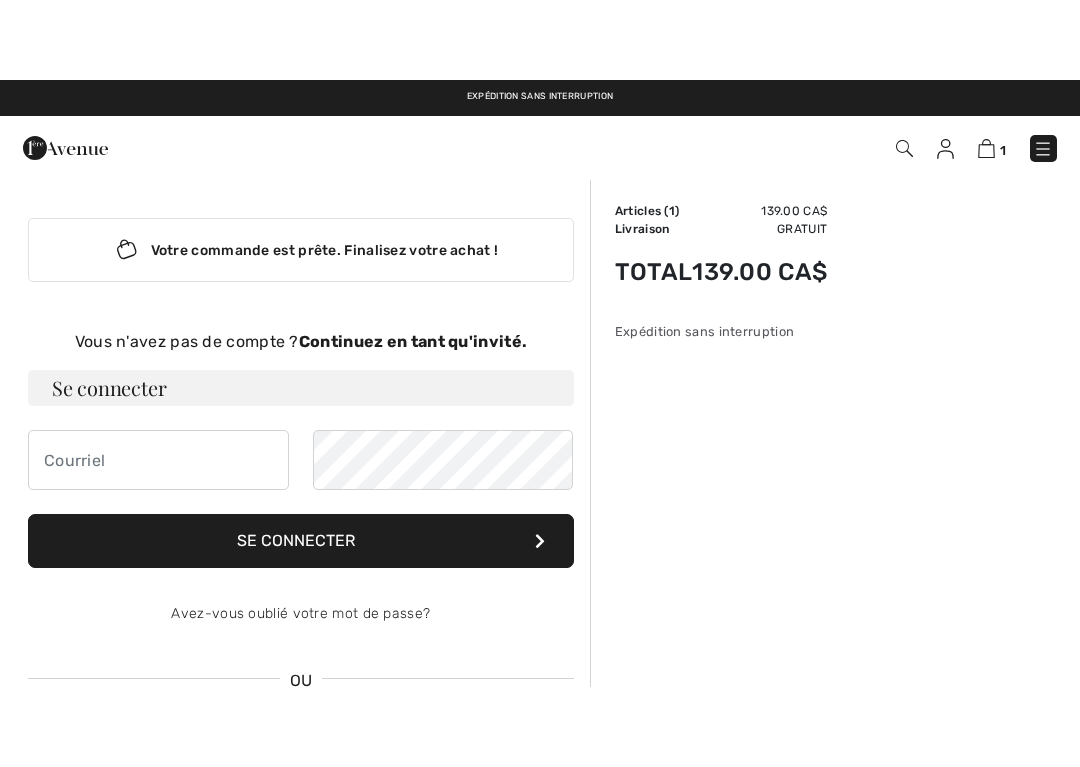 scroll, scrollTop: 0, scrollLeft: 0, axis: both 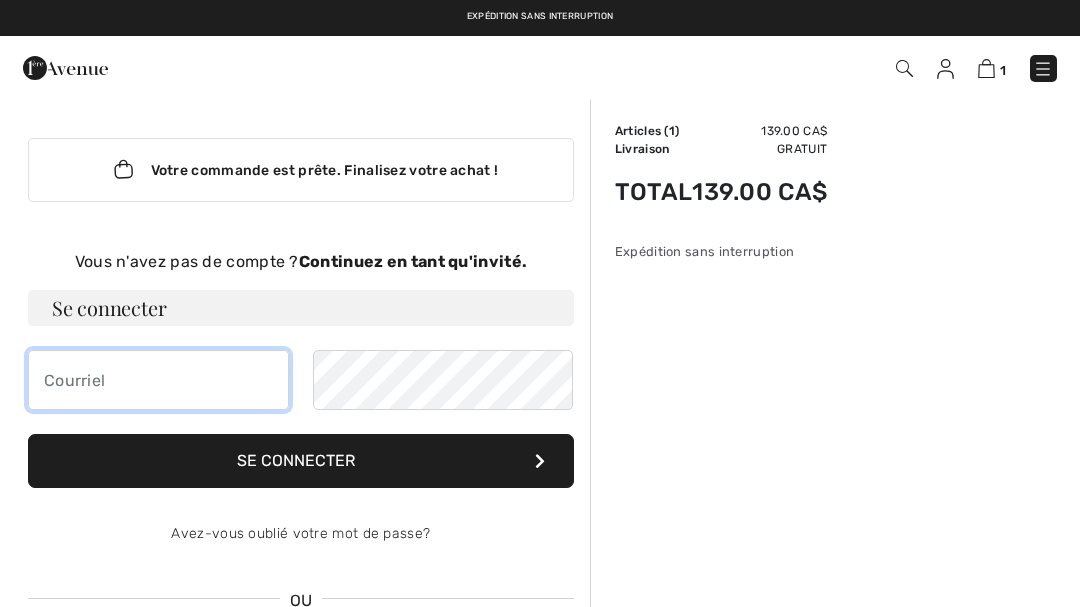 click at bounding box center (158, 380) 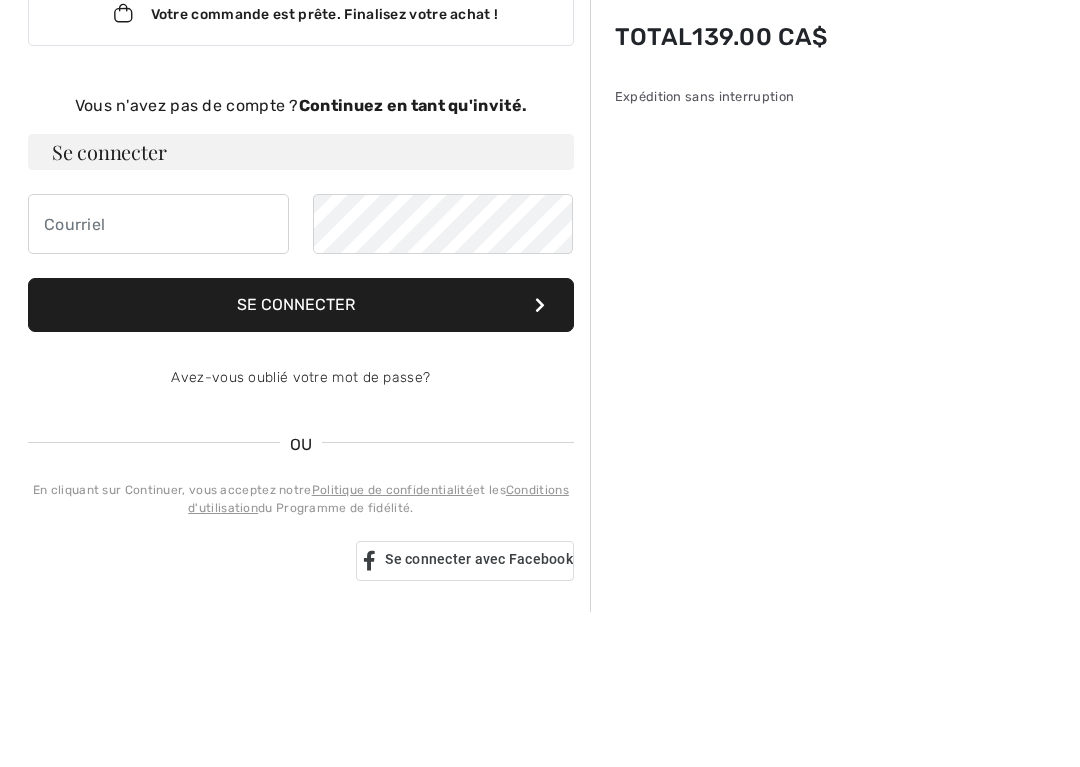 click on "Continuez en tant qu'invité." at bounding box center [413, 261] 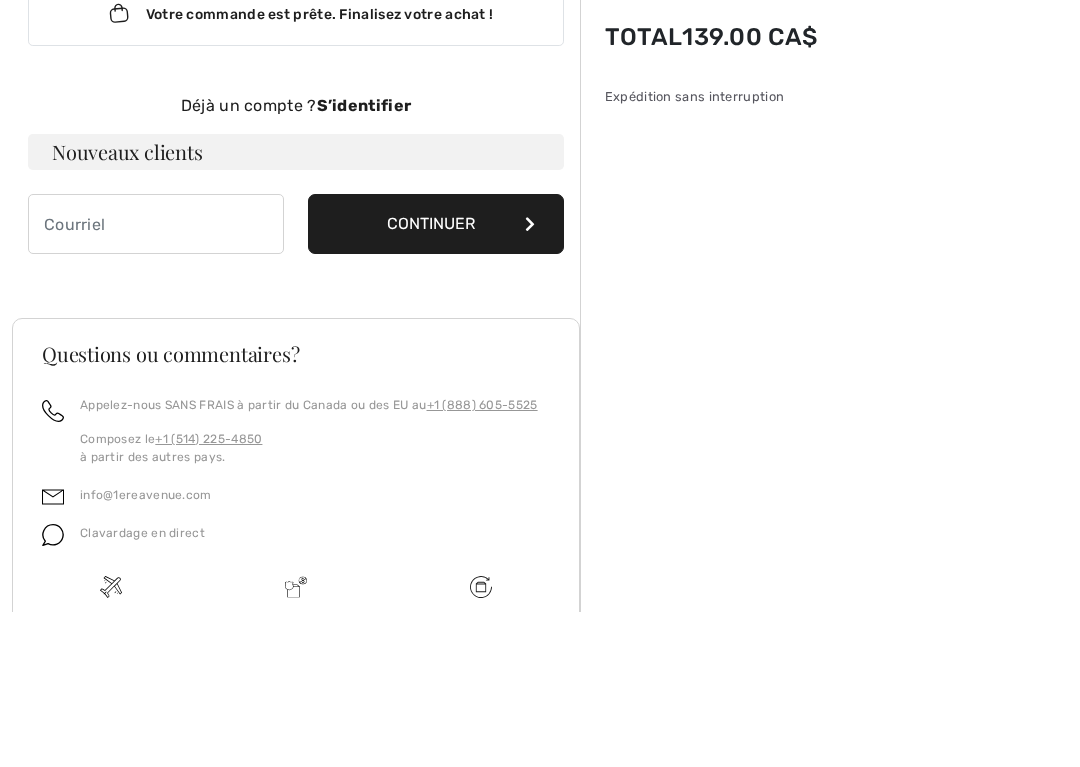 scroll, scrollTop: 156, scrollLeft: 0, axis: vertical 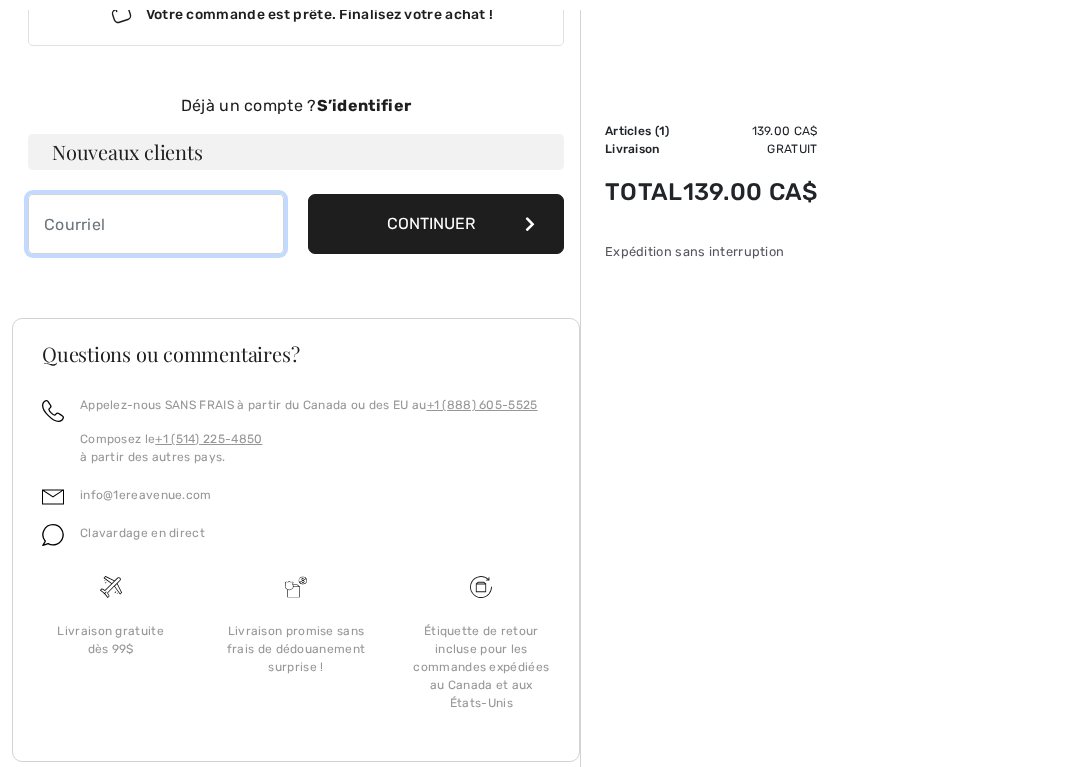 click at bounding box center [156, 224] 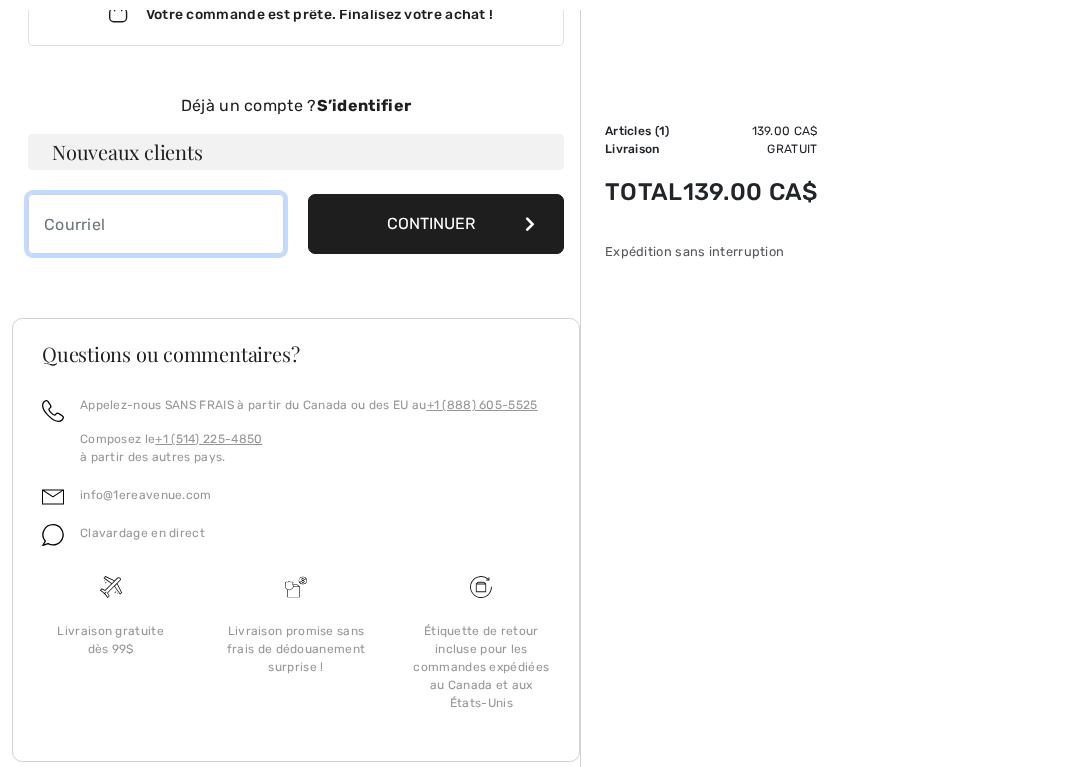 scroll, scrollTop: 155, scrollLeft: 0, axis: vertical 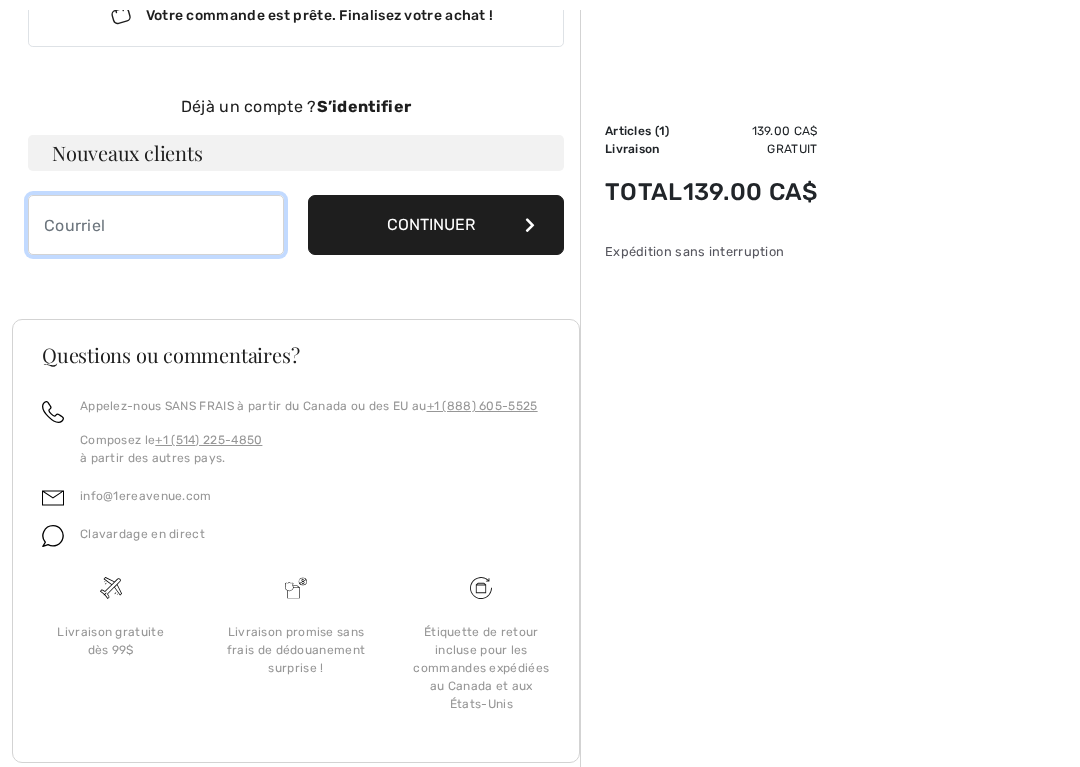 type on "annsanterre@telus.net" 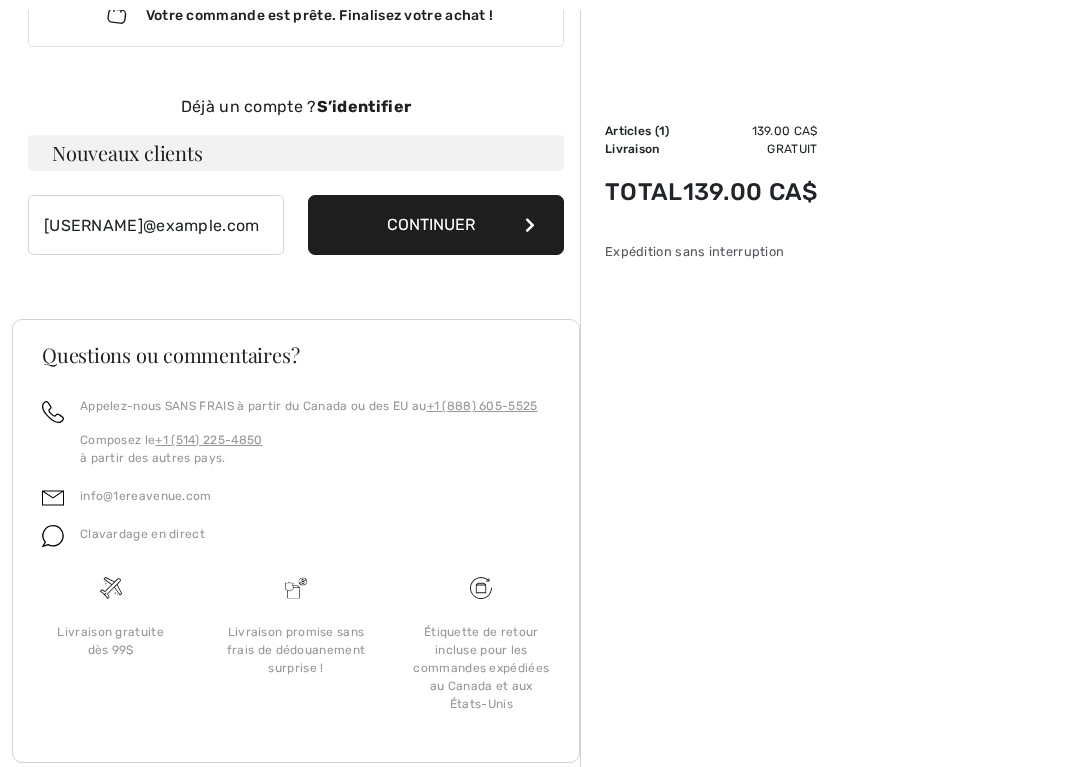 click on "Continuer" at bounding box center [436, 225] 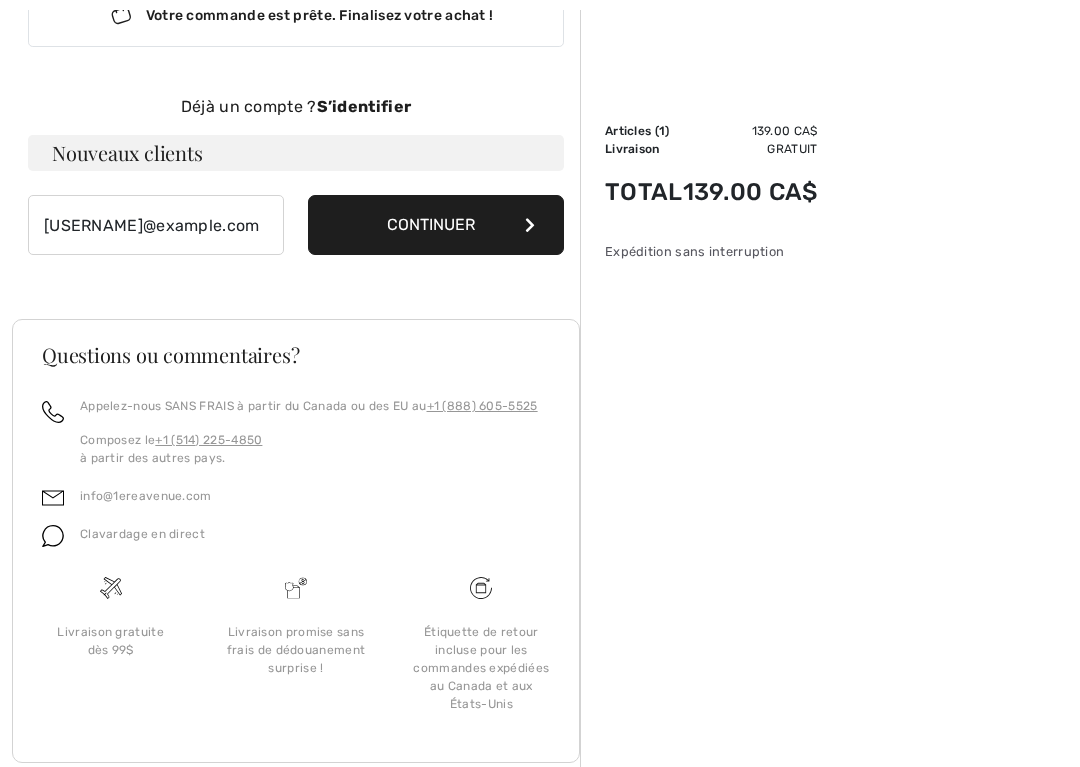 scroll, scrollTop: 156, scrollLeft: 0, axis: vertical 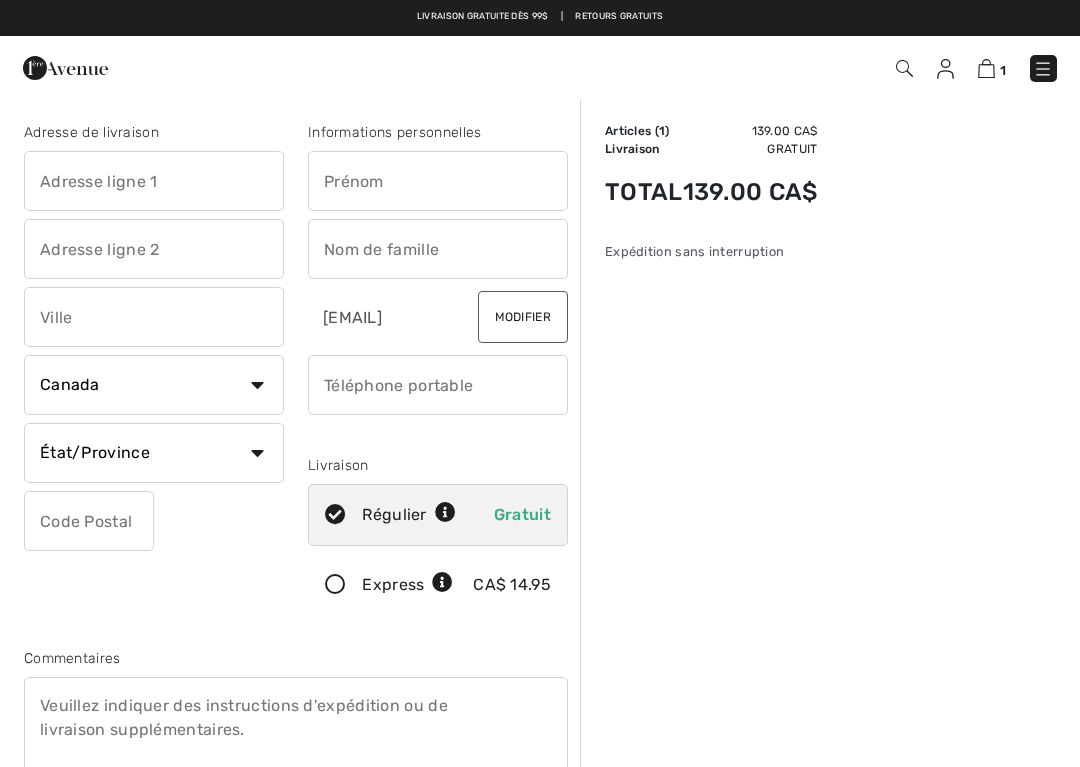 click at bounding box center [154, 181] 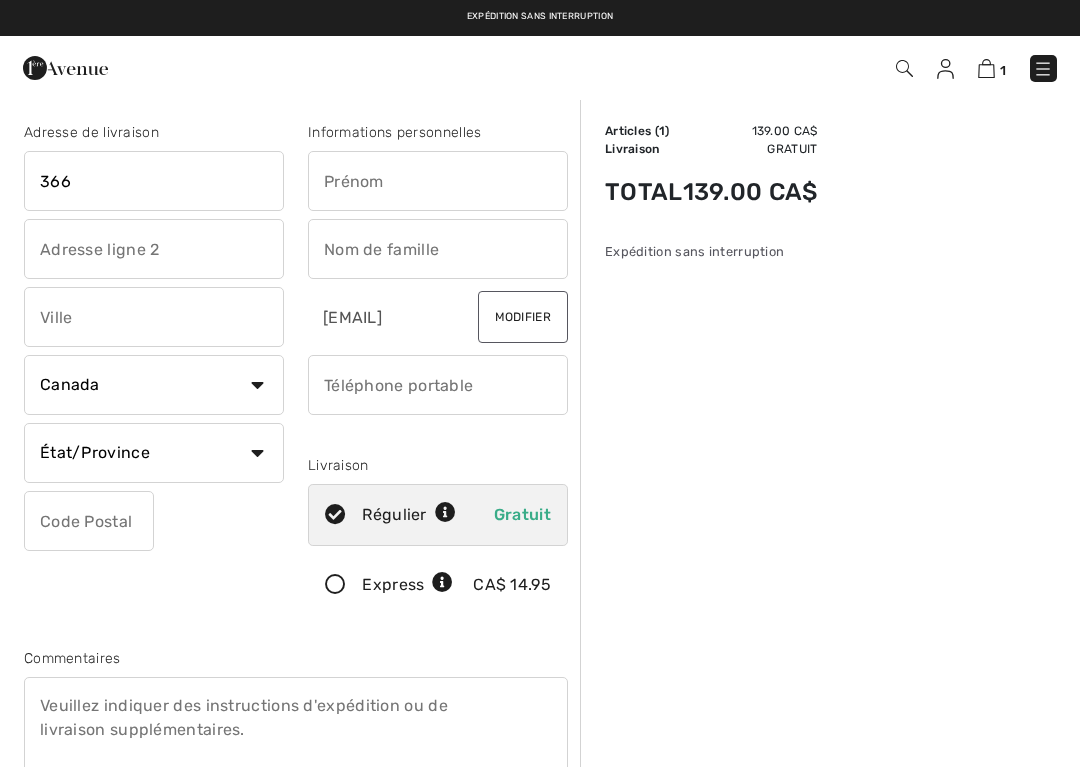 type on "366" 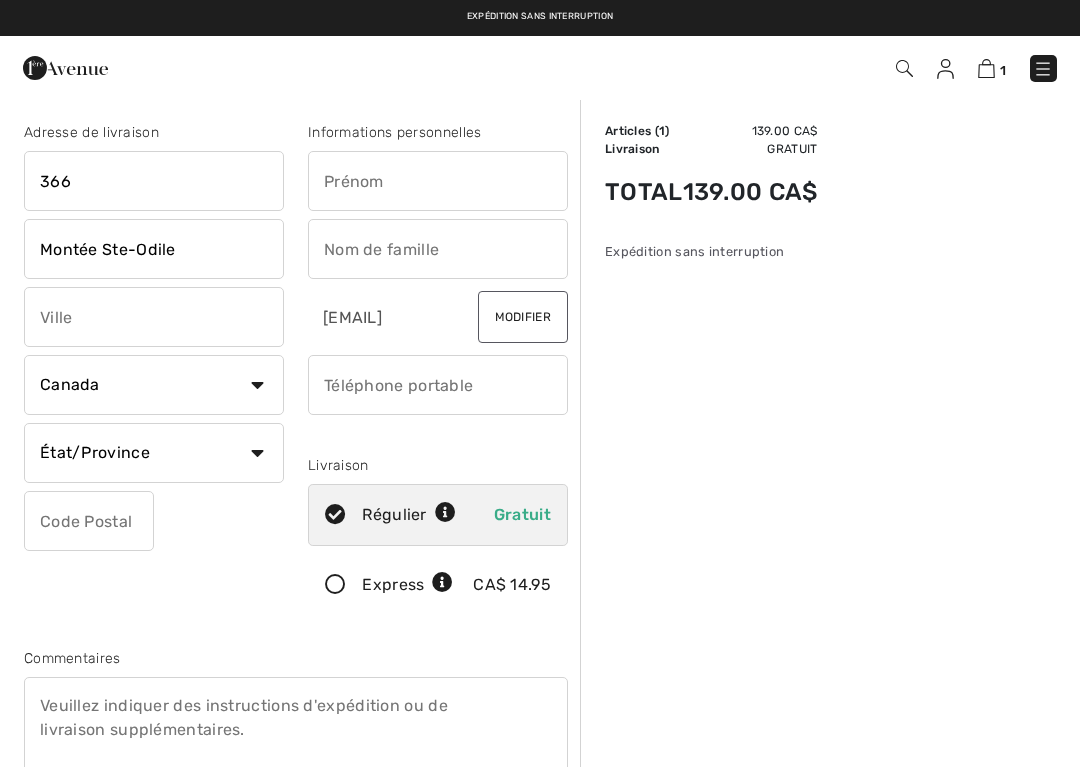 type on "Montée Ste-Odile" 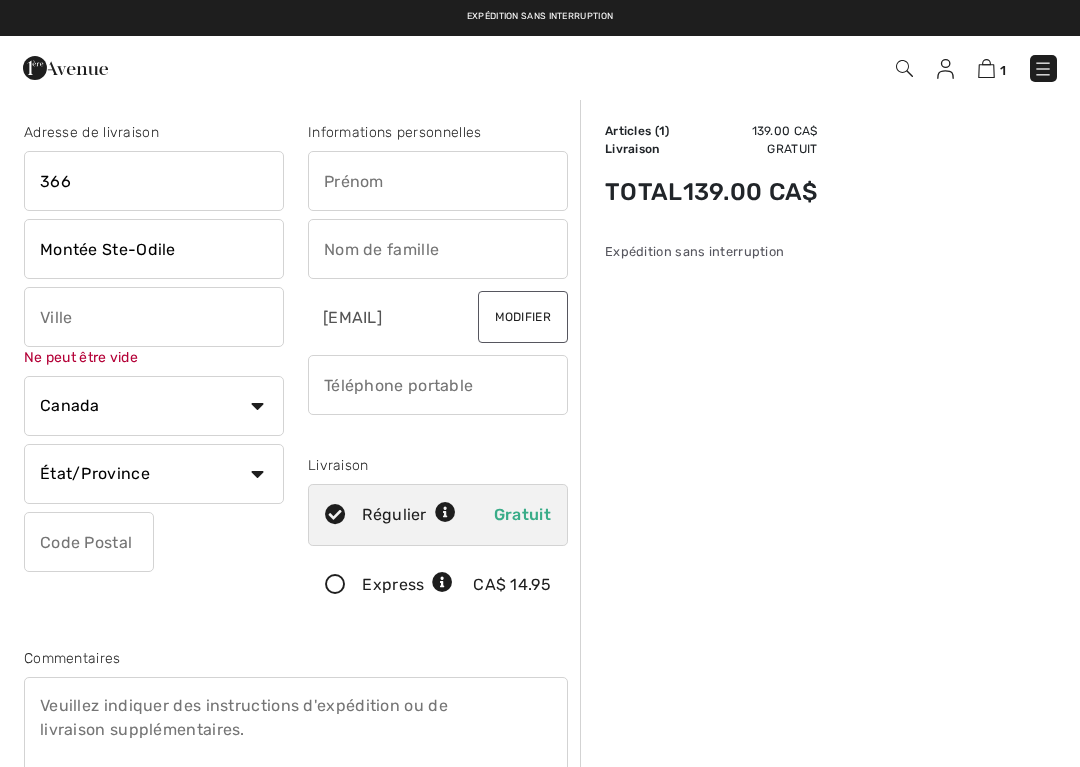type on "Rimouski" 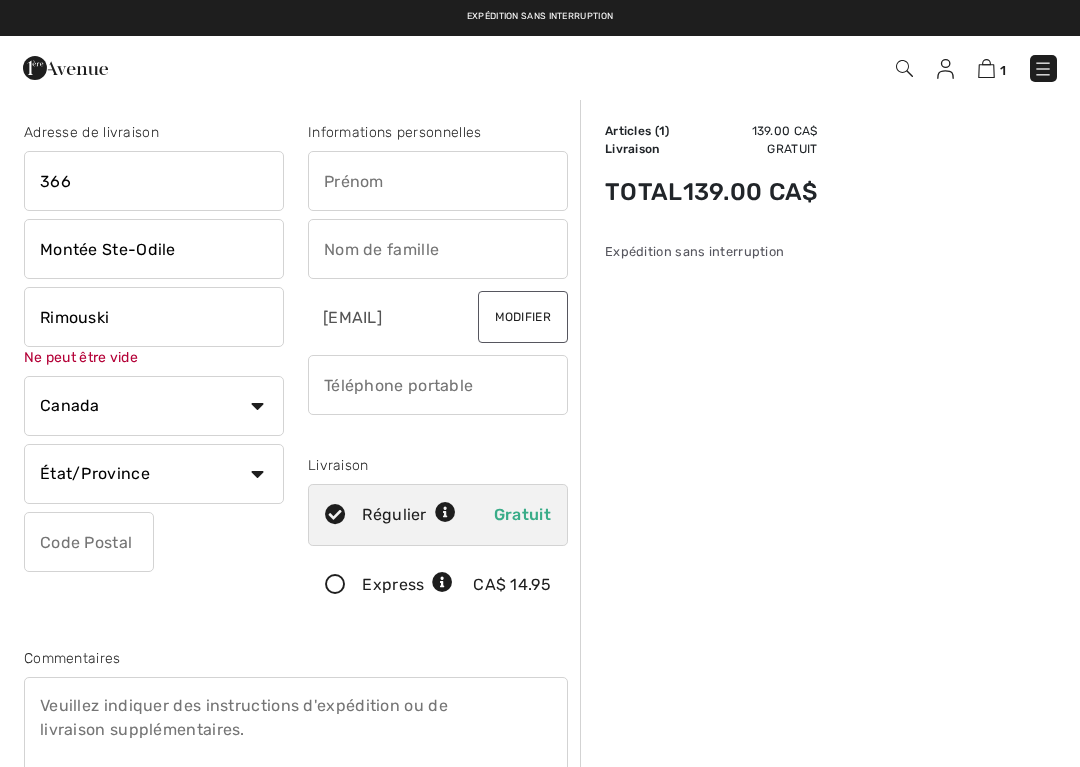 type on "Santerre" 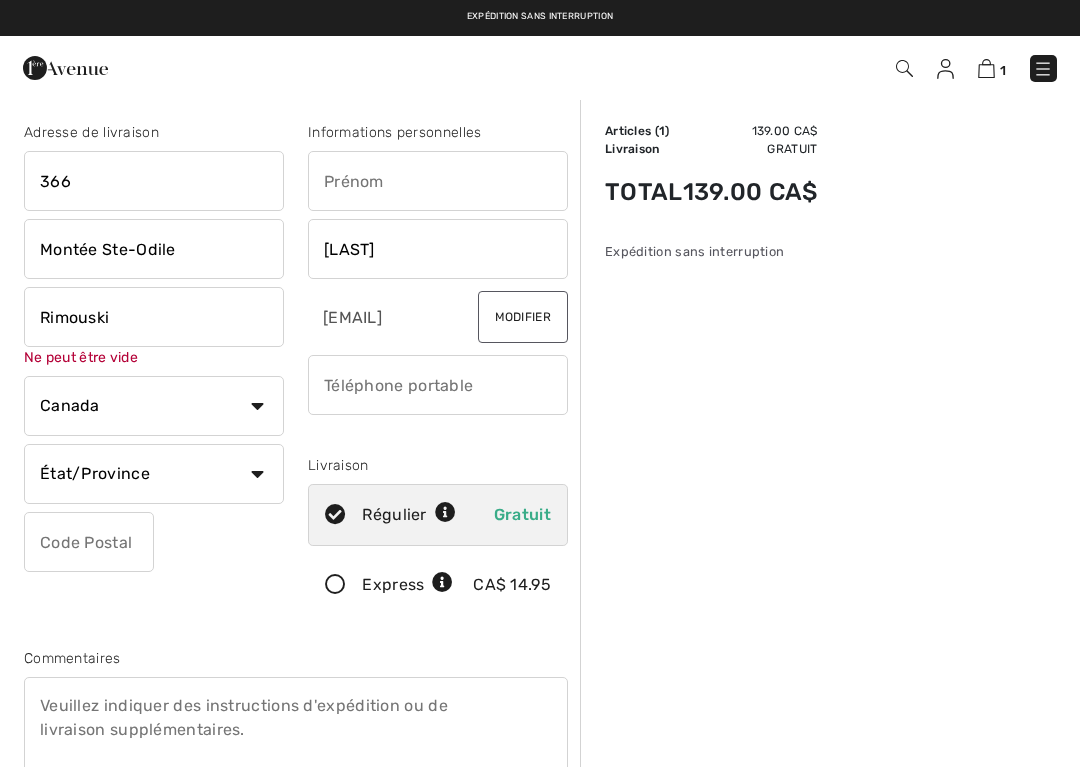 type on "G5L 6M3" 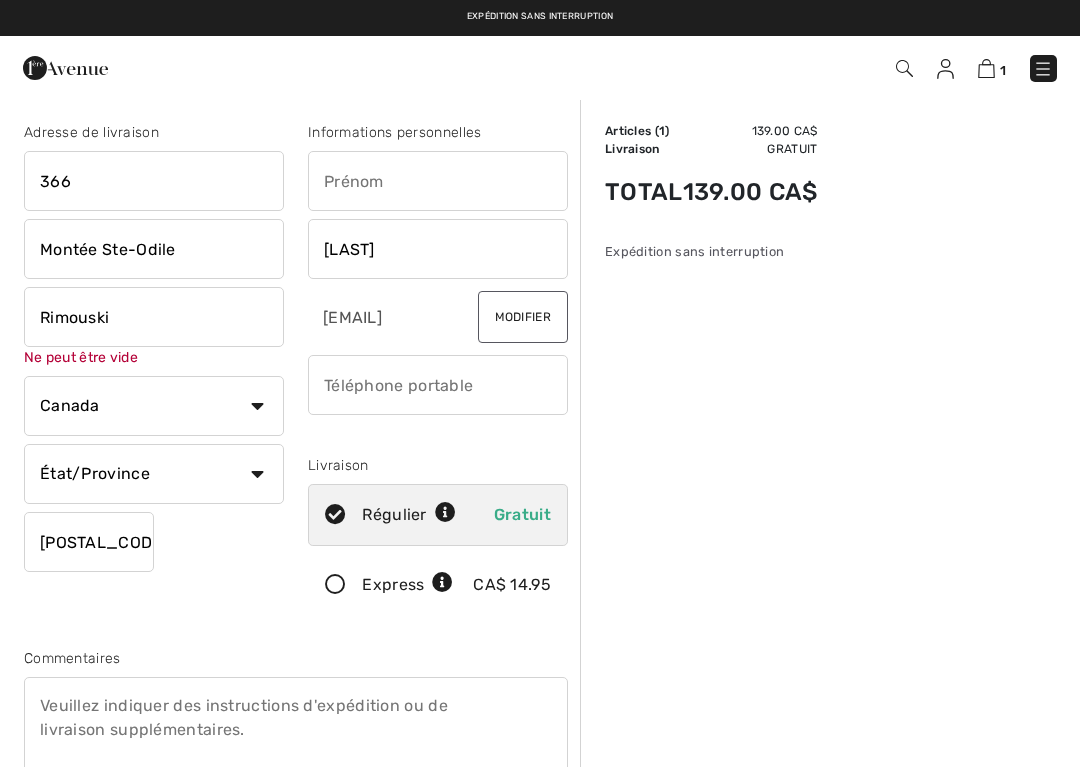 type on "Ann" 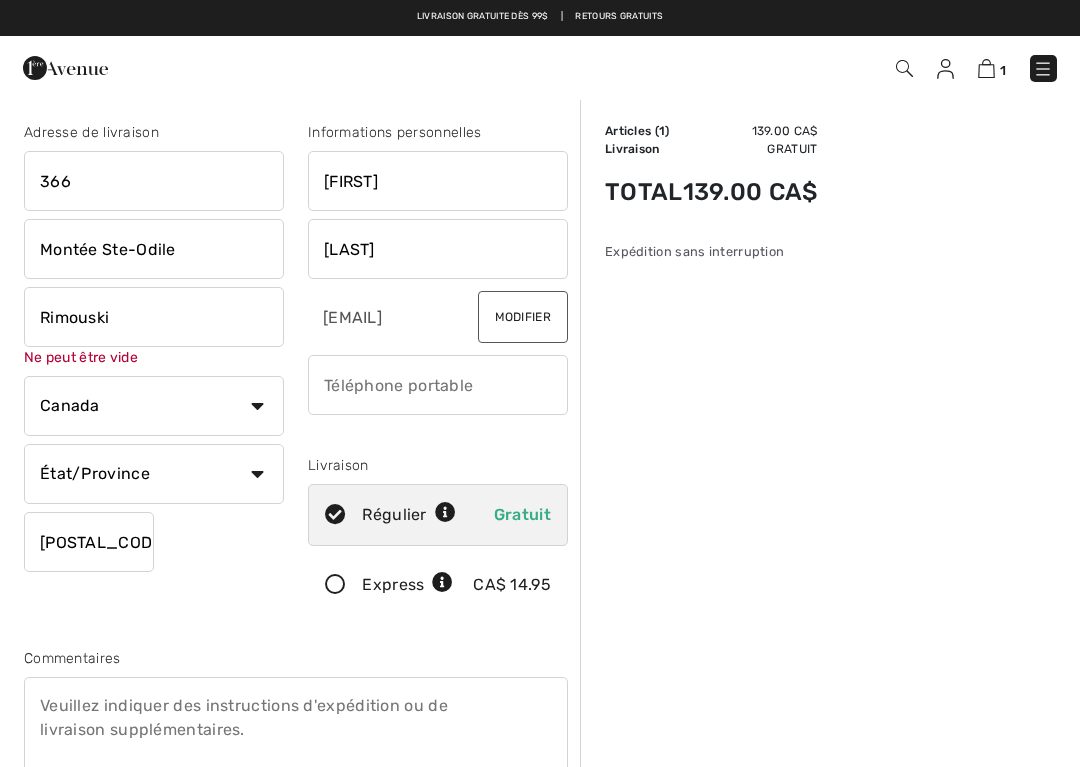 click on "État/Province
Alberta
Colombie-Britannique
Ile-du-Prince-Edward
Manitoba
Nouveau-Brunswick
Nouvelle-Ecosse
Nunavut
Ontario
Québec
Saskatchewan
Terre-Neuve-et-Labrador
Territoires-du-Nord-Ouest
Yukon" at bounding box center [154, 474] 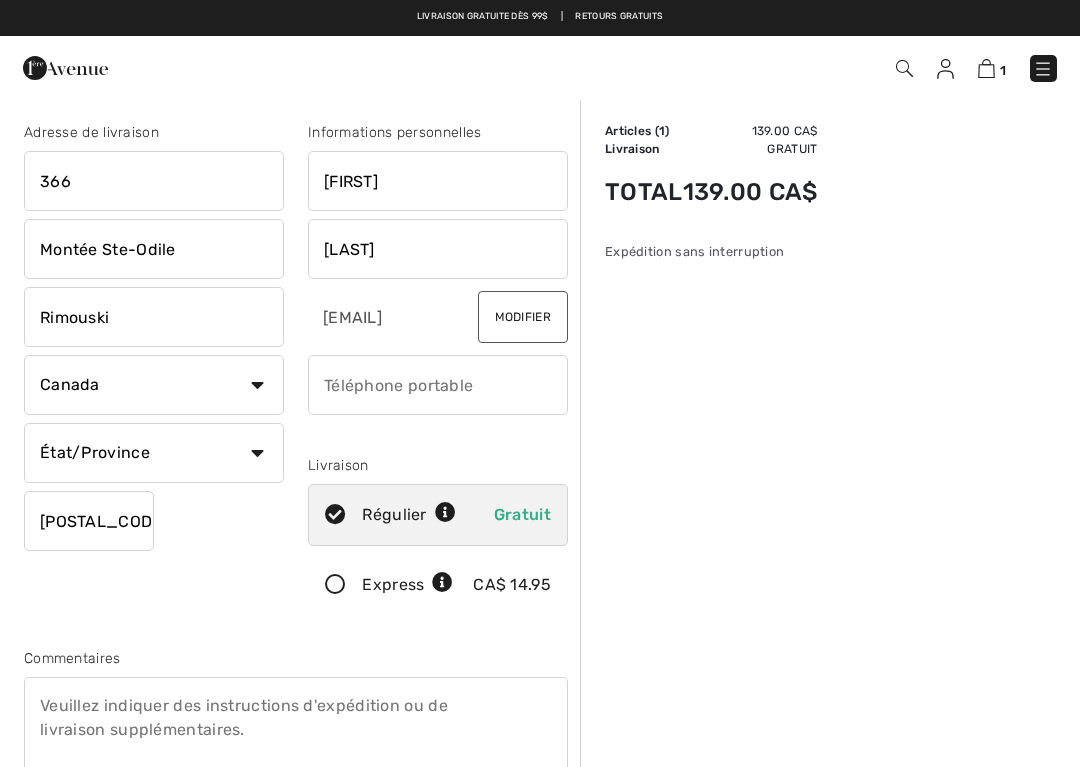 select on "QC" 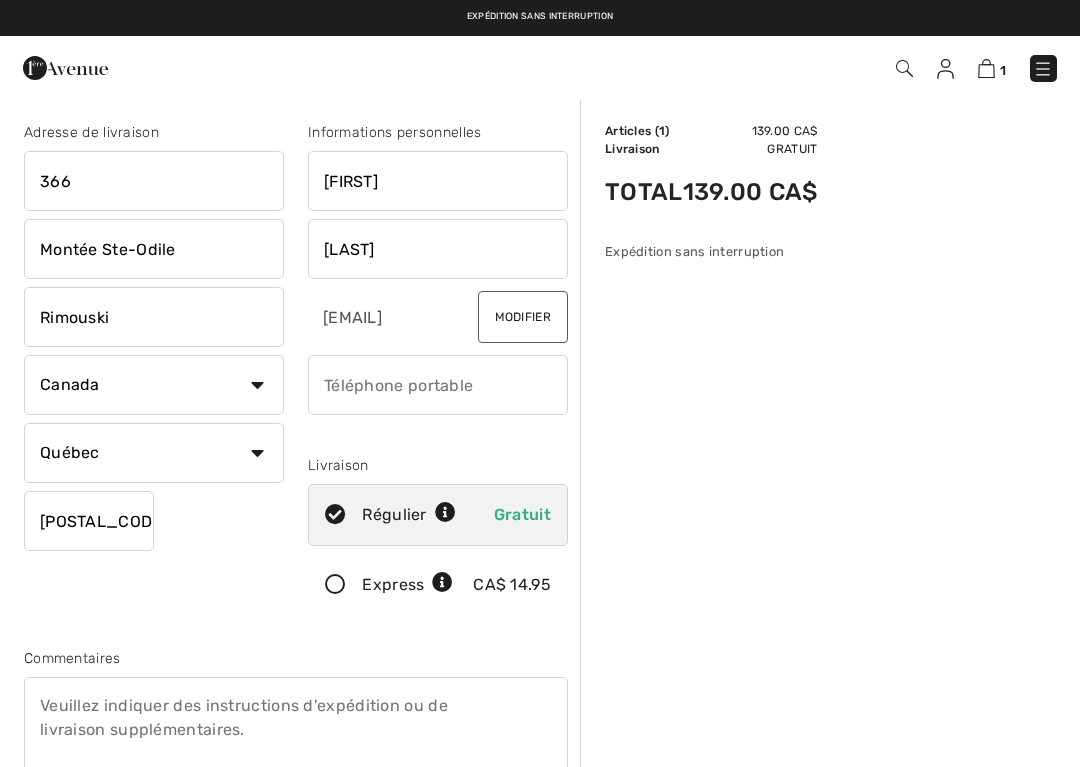 click at bounding box center (438, 385) 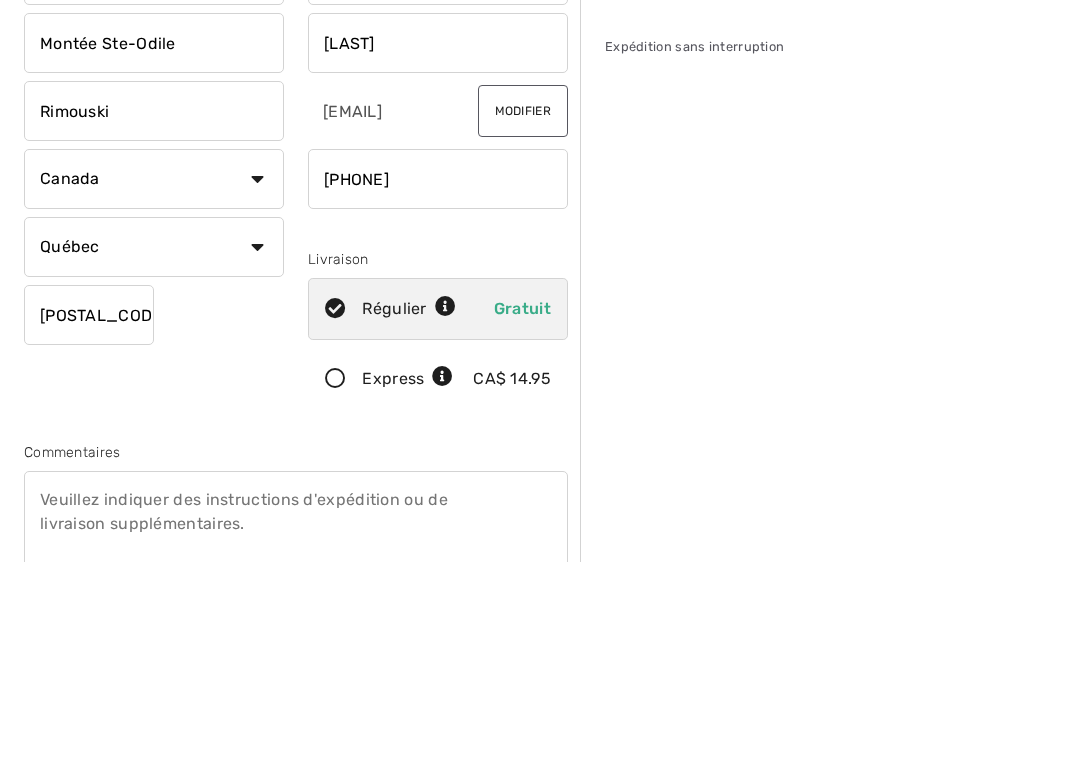 scroll, scrollTop: 206, scrollLeft: 0, axis: vertical 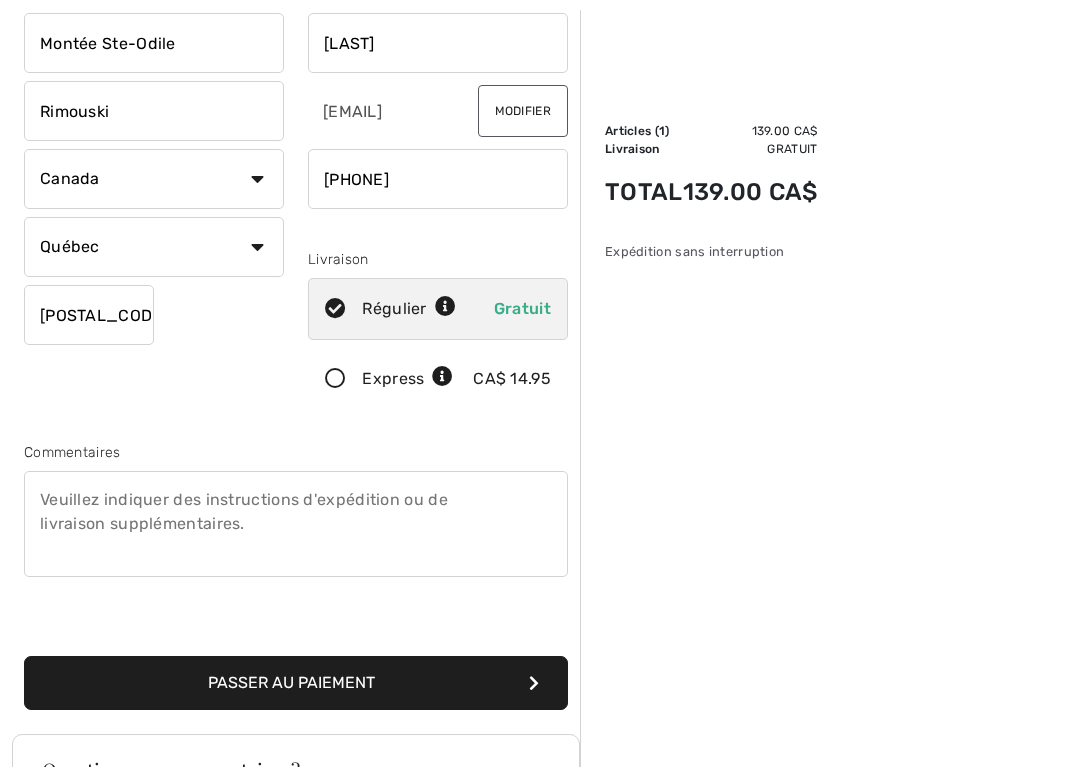 type on "4187508765" 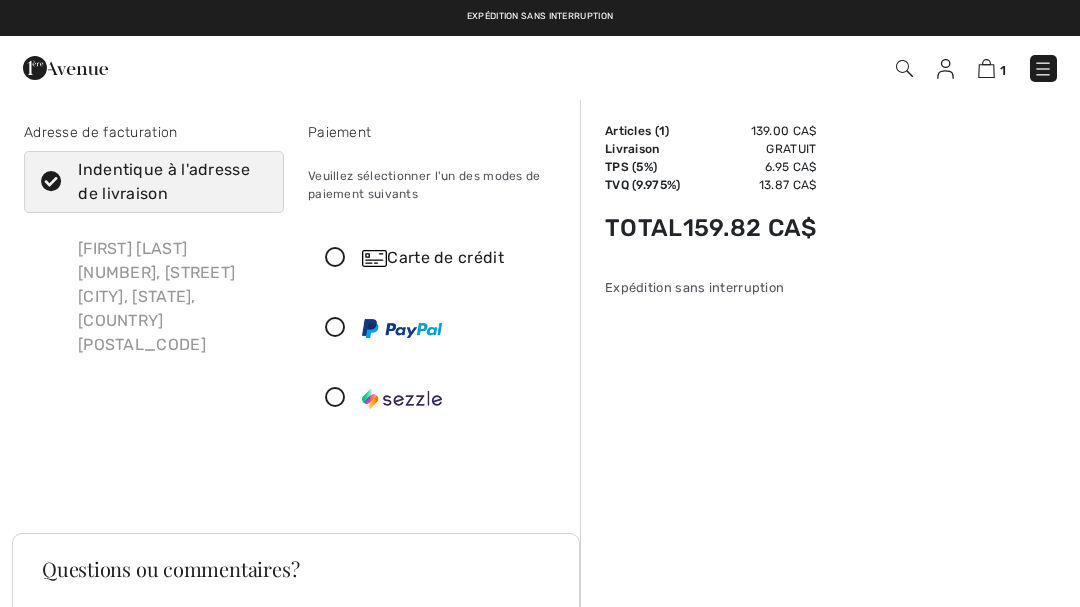 scroll, scrollTop: 0, scrollLeft: 0, axis: both 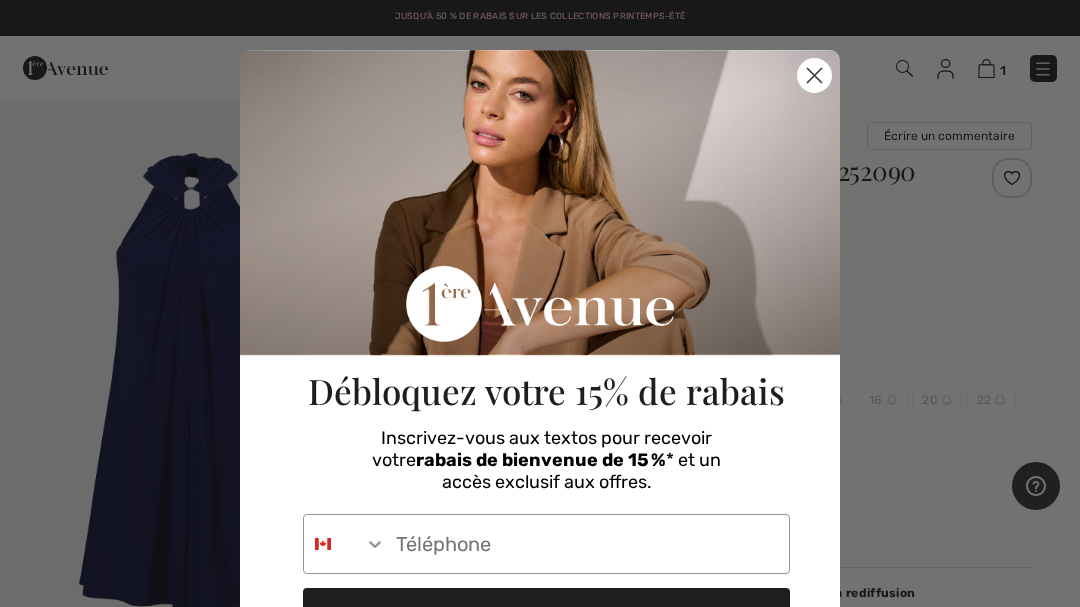 type on "[PHONE]" 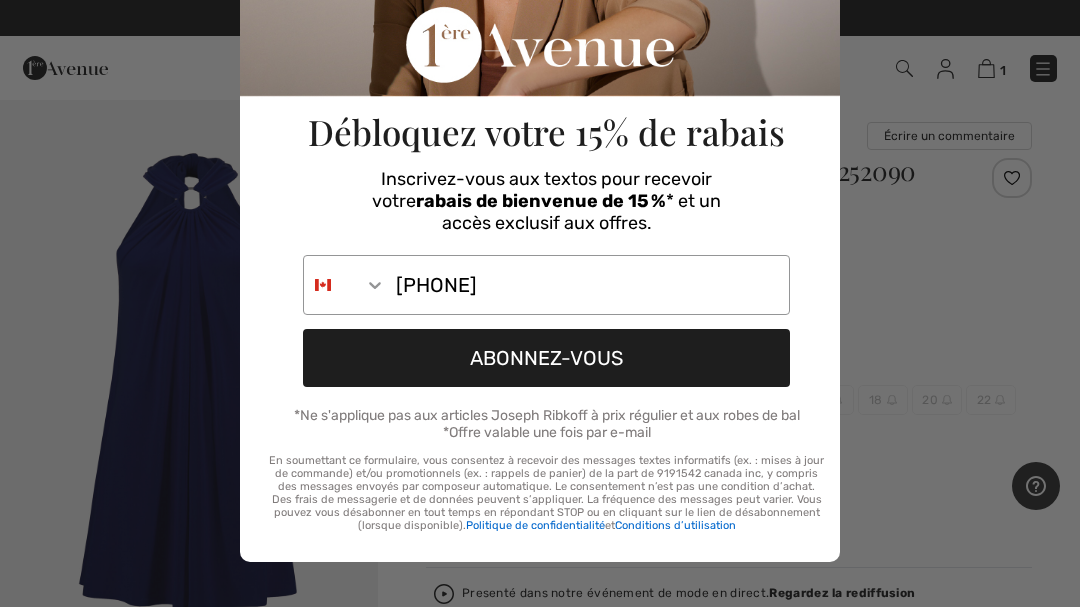scroll, scrollTop: 258, scrollLeft: 0, axis: vertical 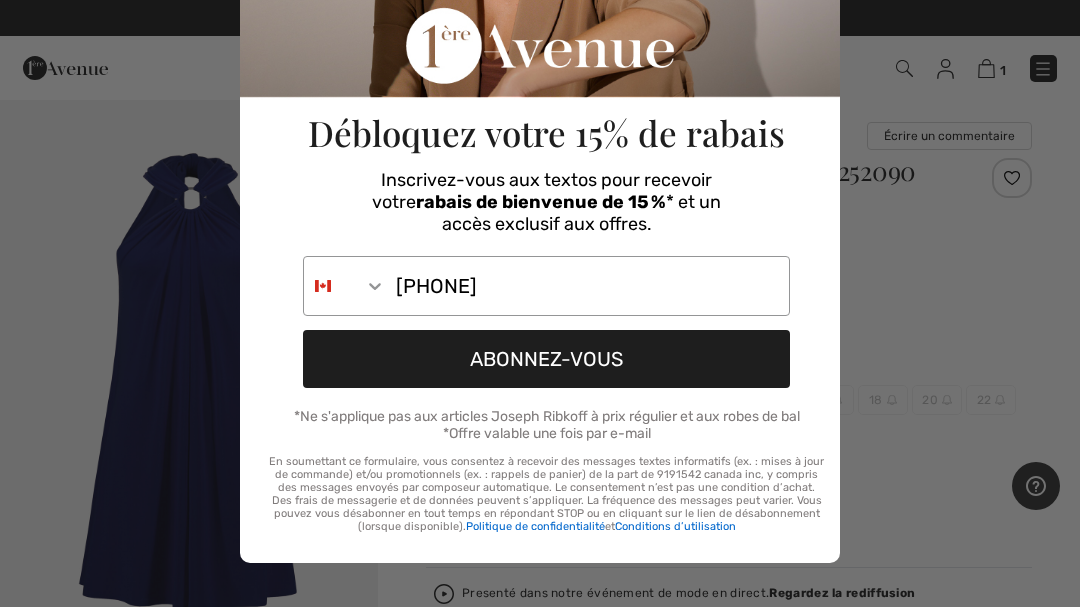 click on "ABONNEZ-VOUS" at bounding box center (546, 359) 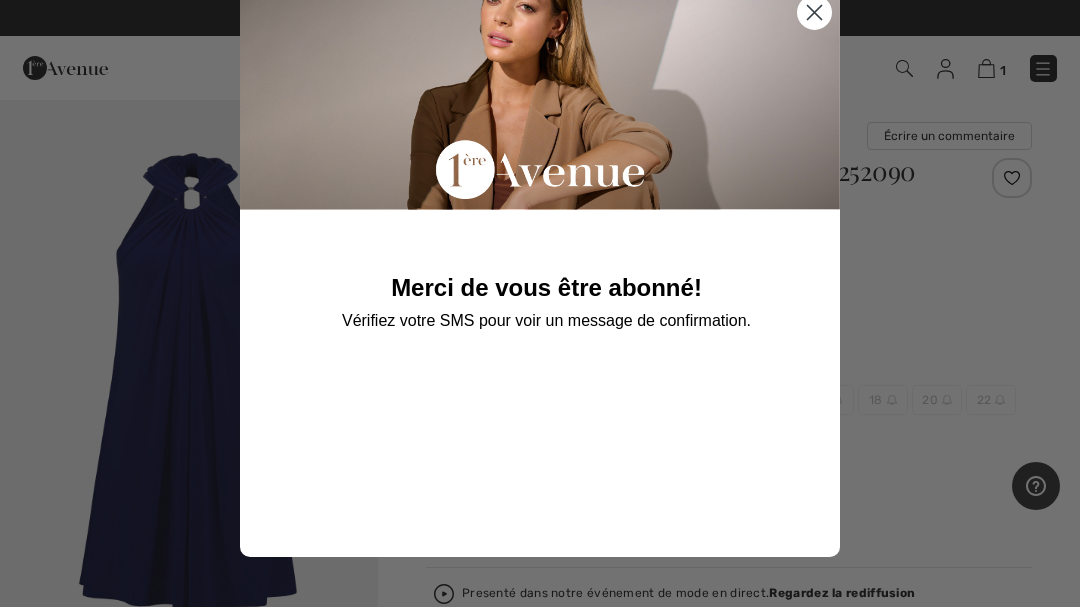 scroll, scrollTop: 58, scrollLeft: 0, axis: vertical 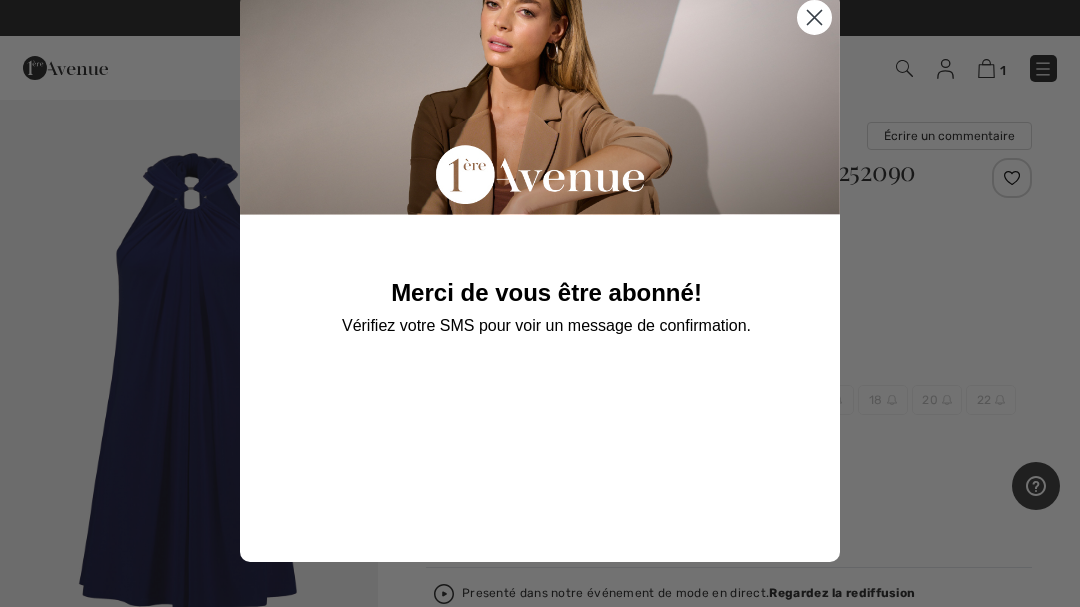 click 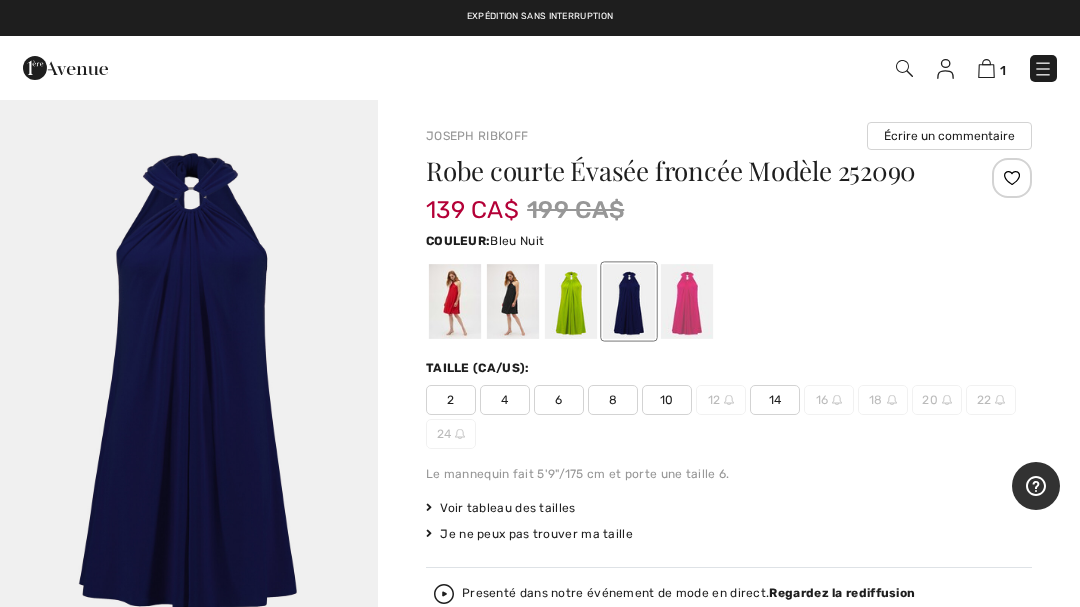 click at bounding box center (986, 68) 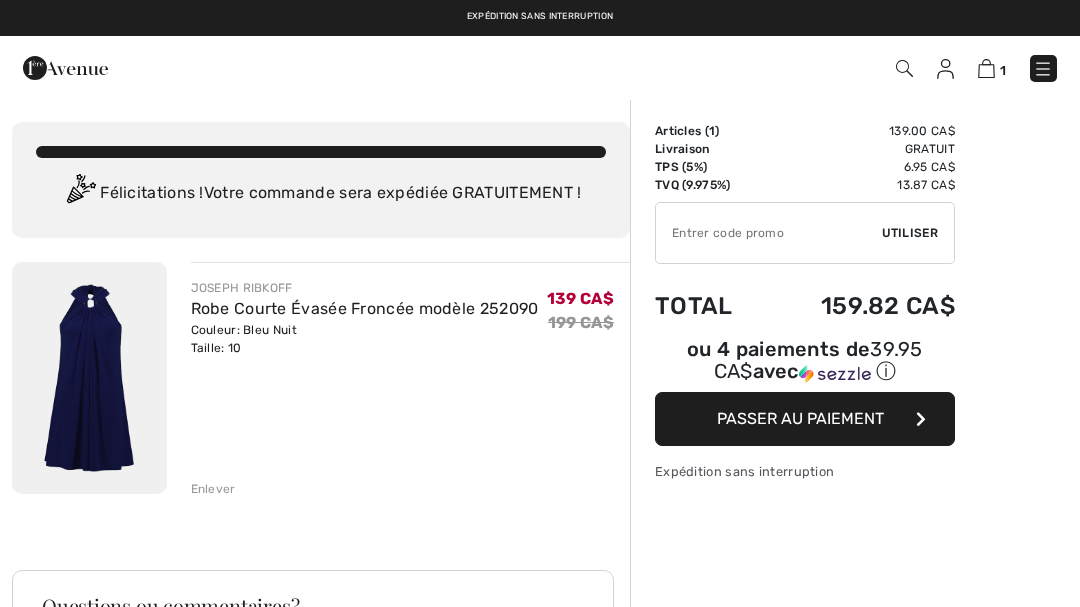 scroll, scrollTop: 0, scrollLeft: 0, axis: both 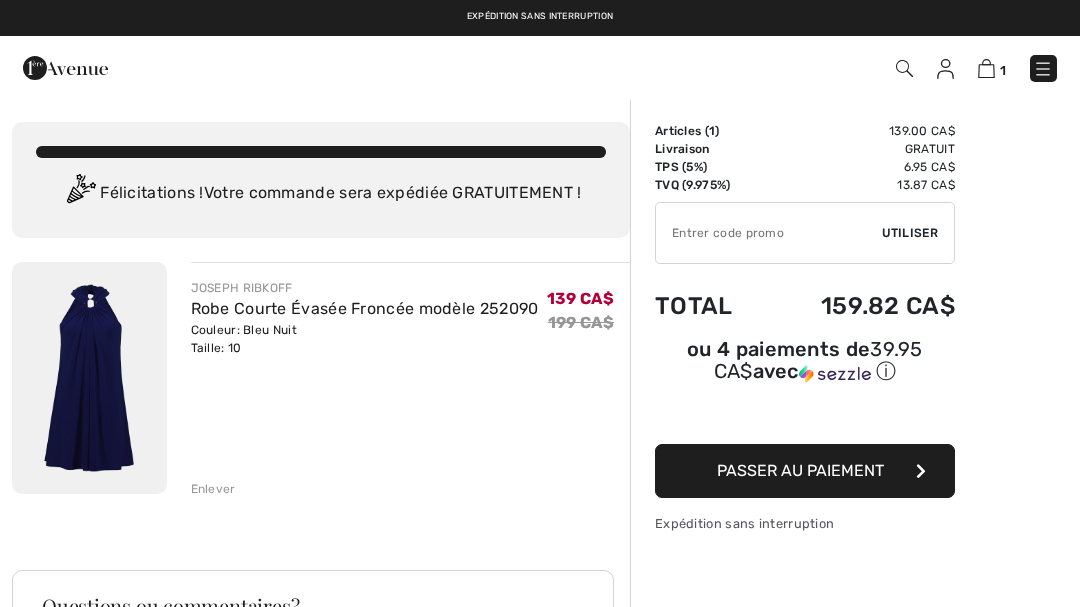 click at bounding box center [769, 233] 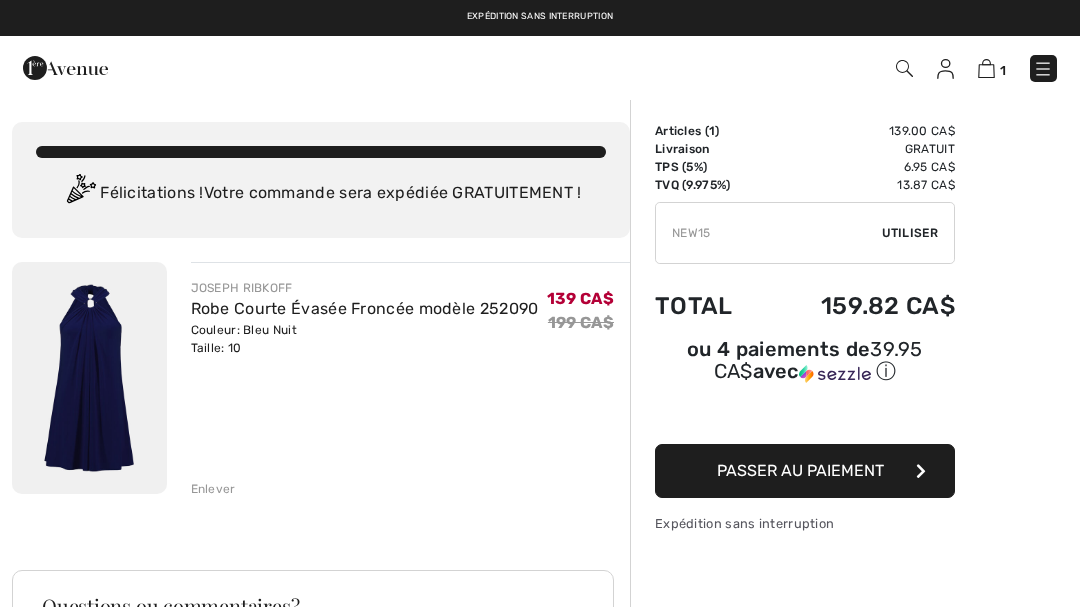 type on "NEW15" 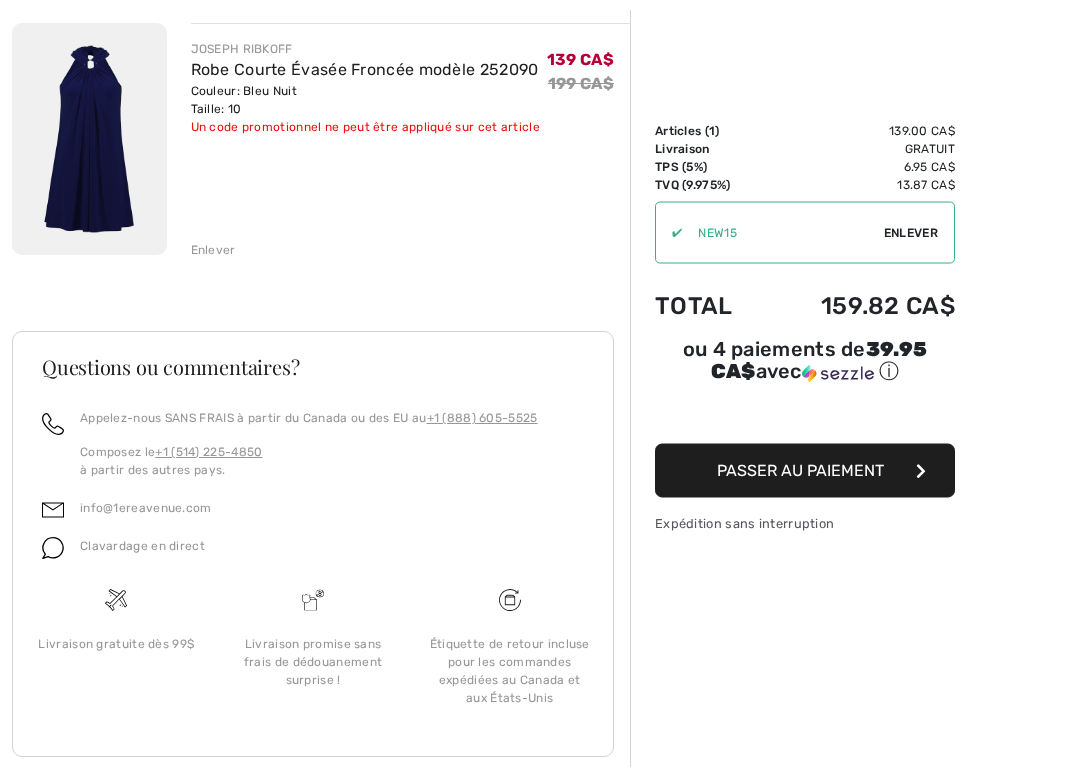 scroll, scrollTop: 279, scrollLeft: 0, axis: vertical 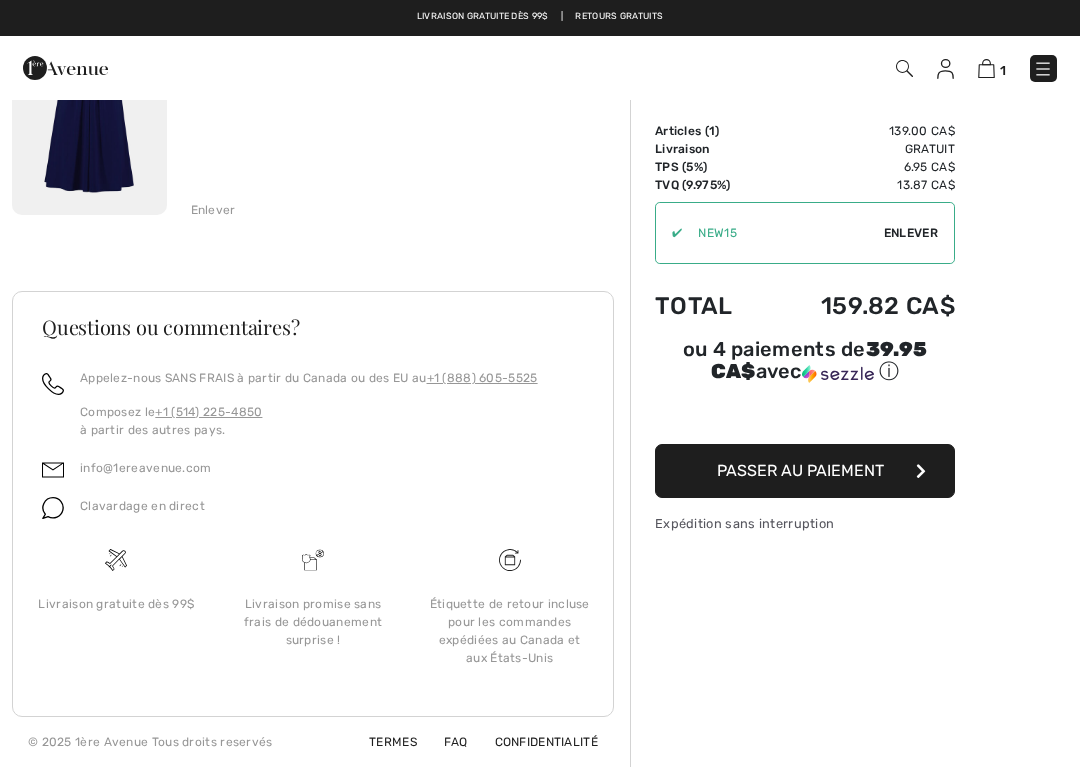 click on "Passer au paiement" at bounding box center [805, 471] 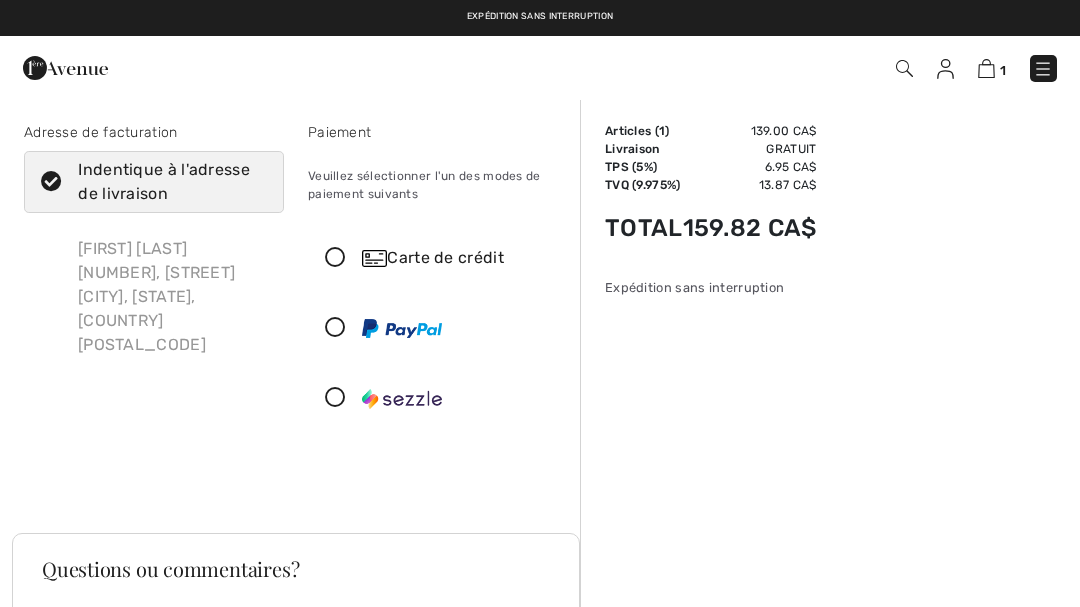 scroll, scrollTop: 0, scrollLeft: 0, axis: both 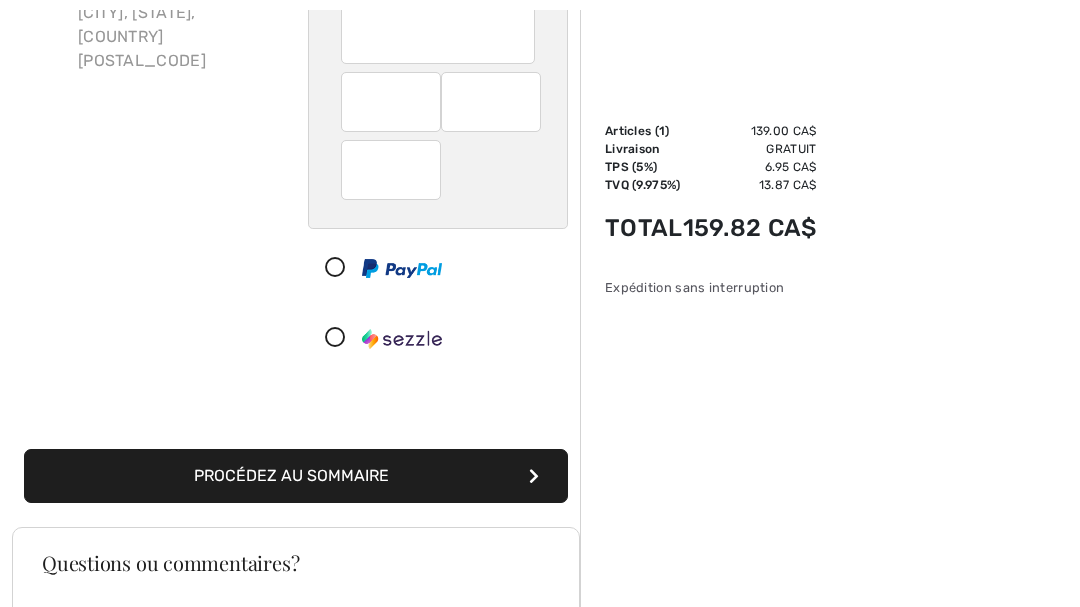 click at bounding box center (534, 476) 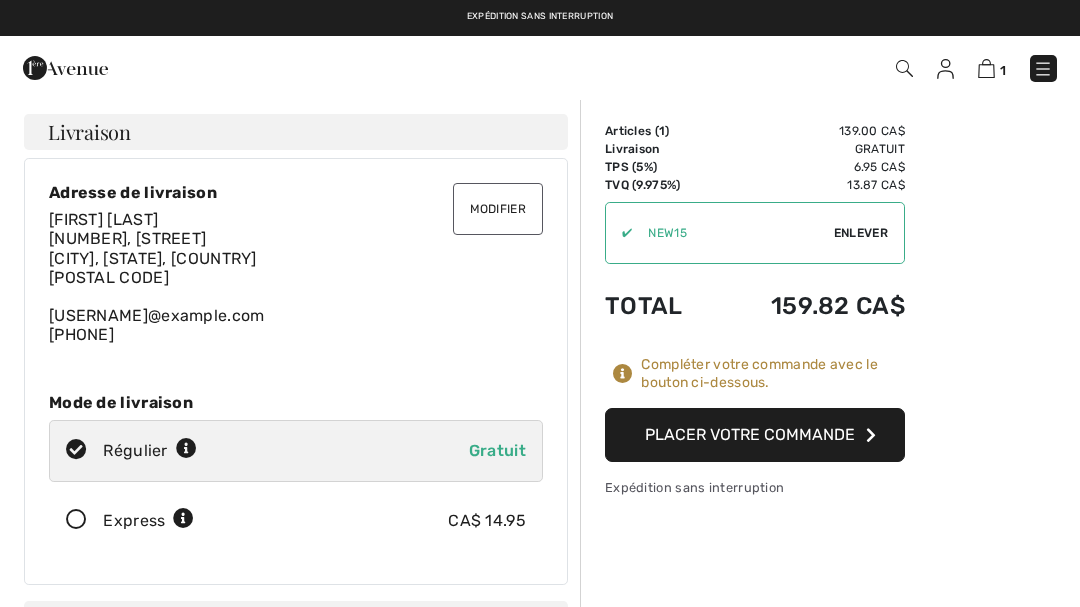 scroll, scrollTop: 0, scrollLeft: 0, axis: both 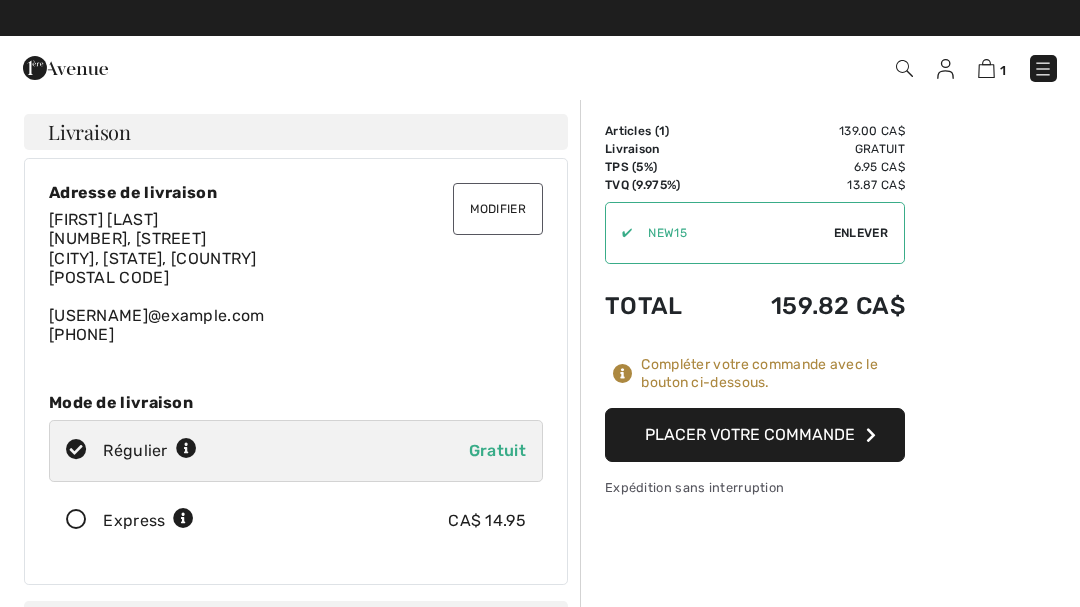 click on "Placer votre commande" at bounding box center [755, 435] 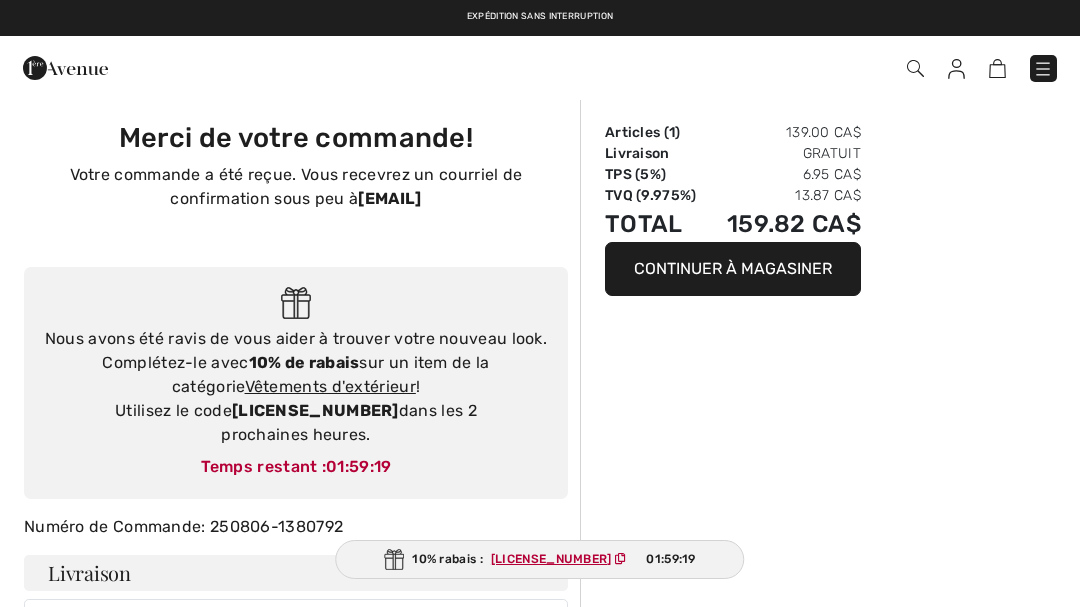 scroll, scrollTop: 0, scrollLeft: 0, axis: both 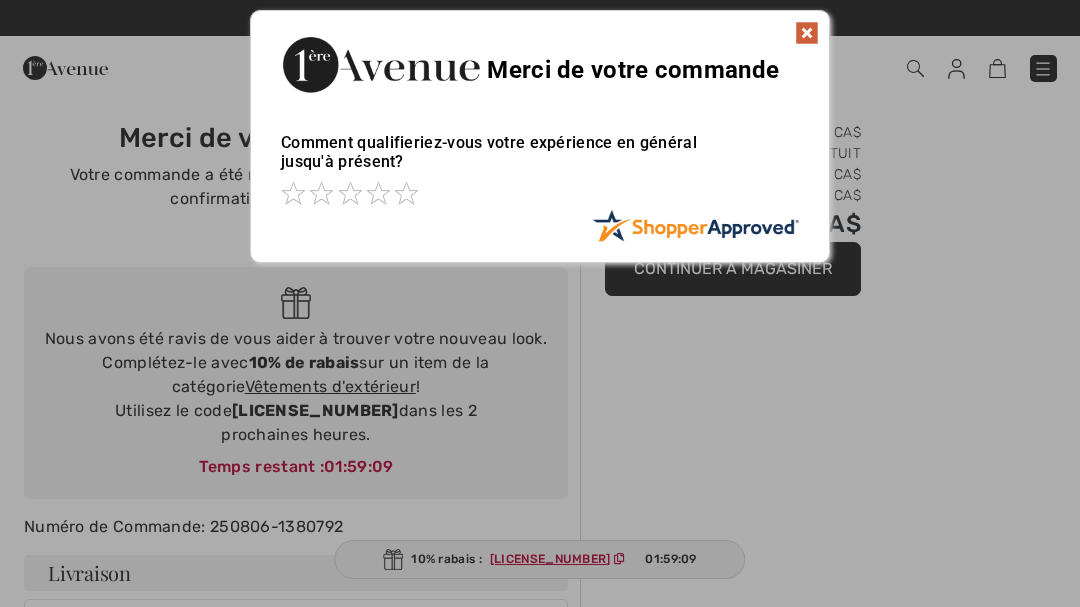 click at bounding box center [807, 33] 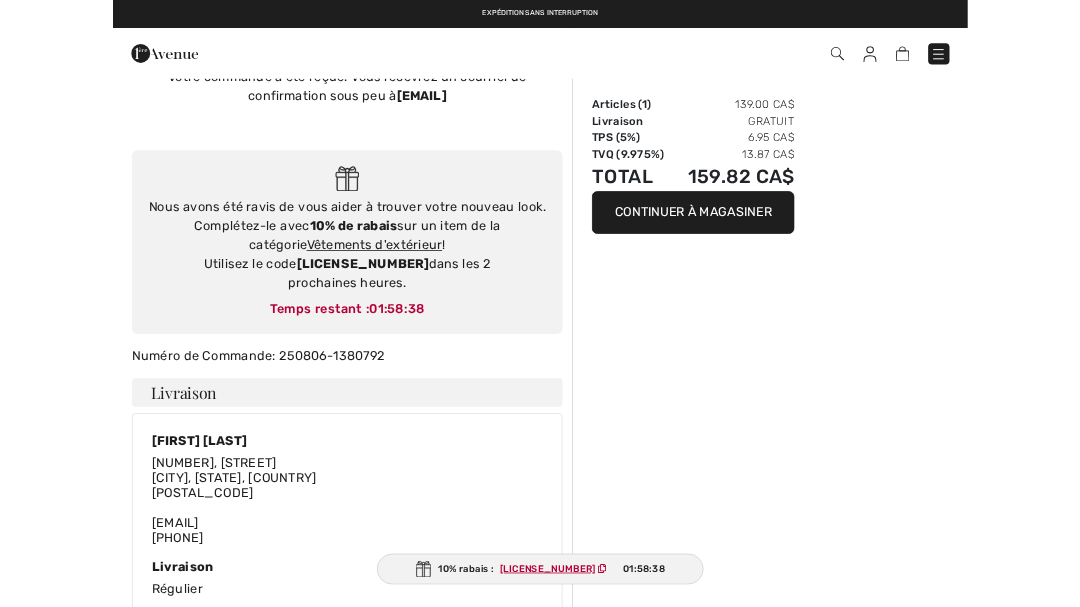 scroll, scrollTop: 0, scrollLeft: 0, axis: both 